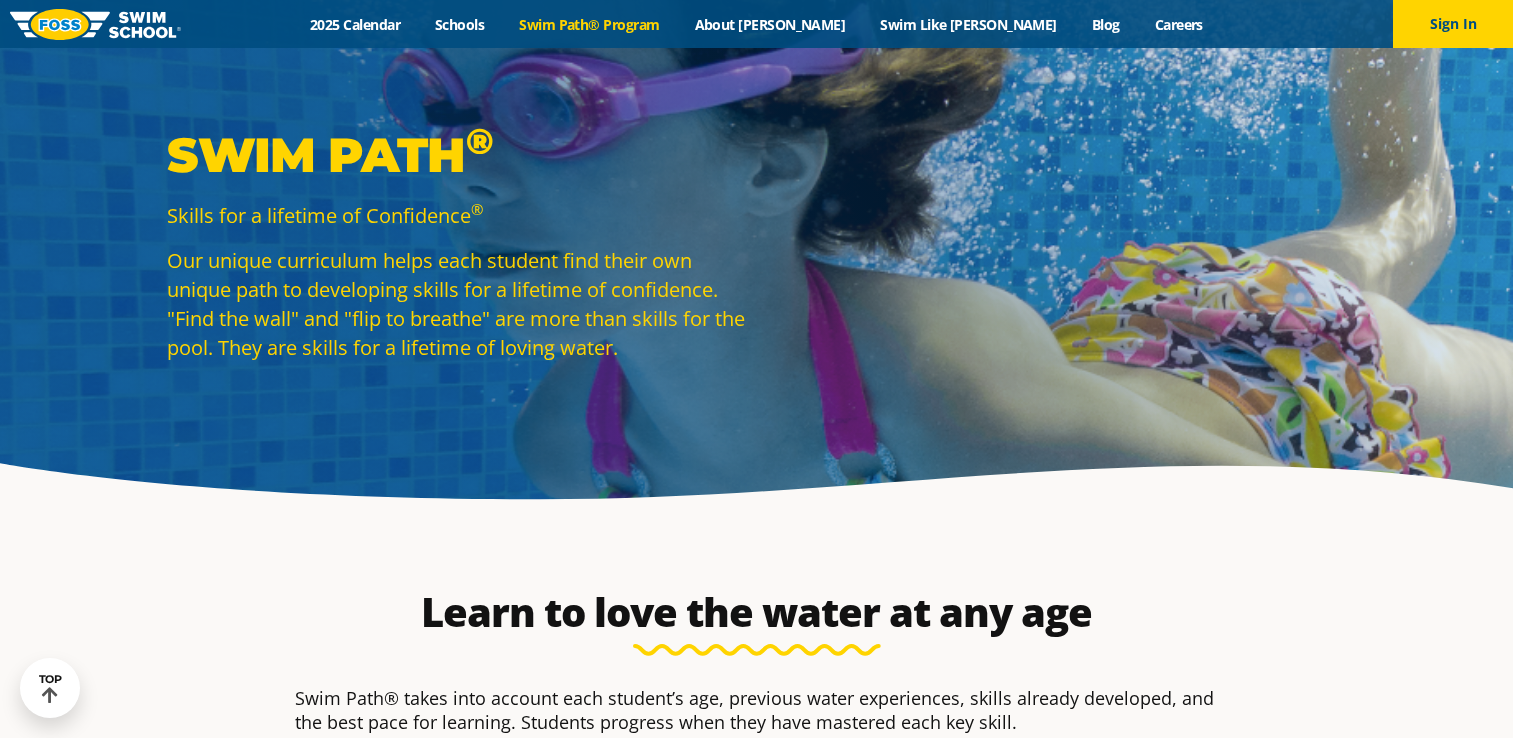 scroll, scrollTop: 200, scrollLeft: 0, axis: vertical 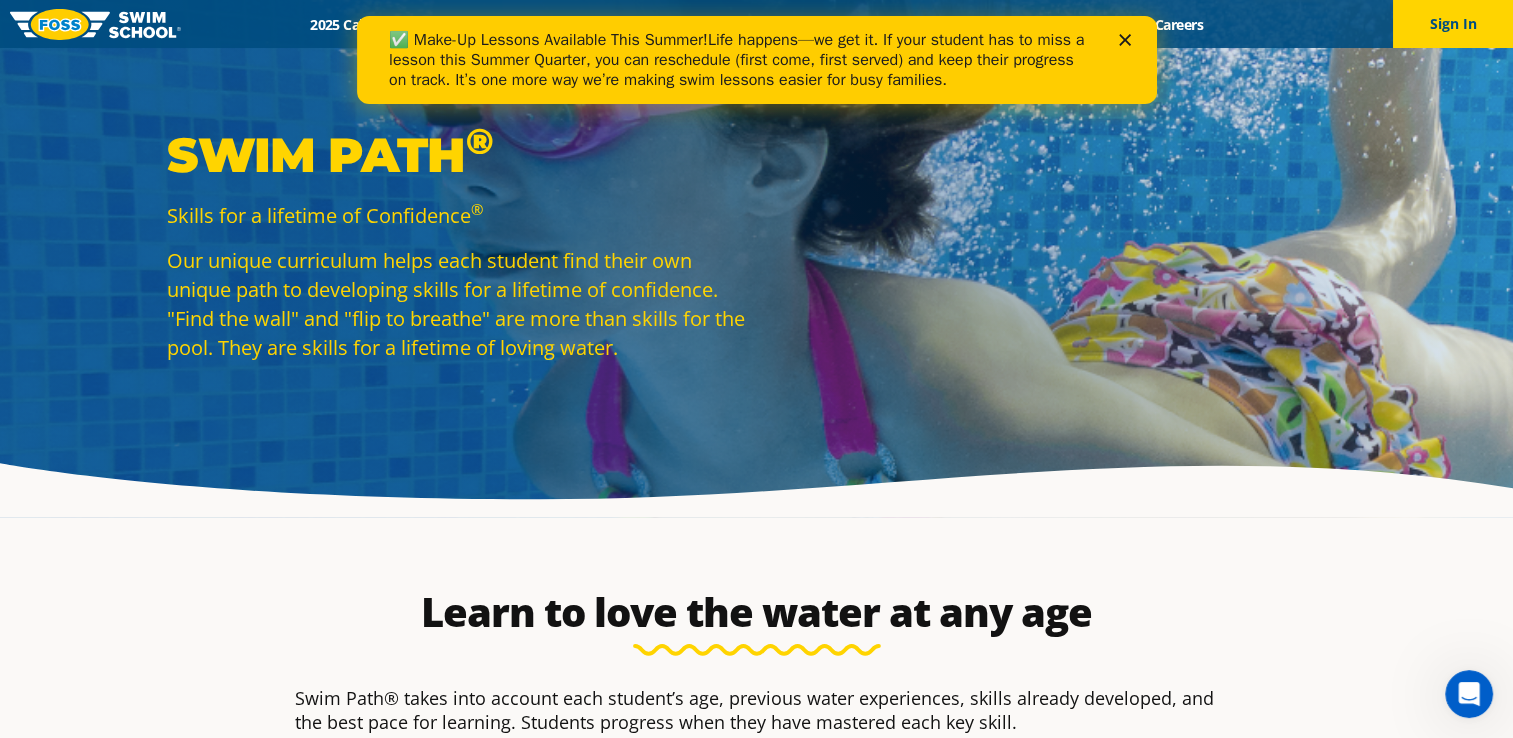 click 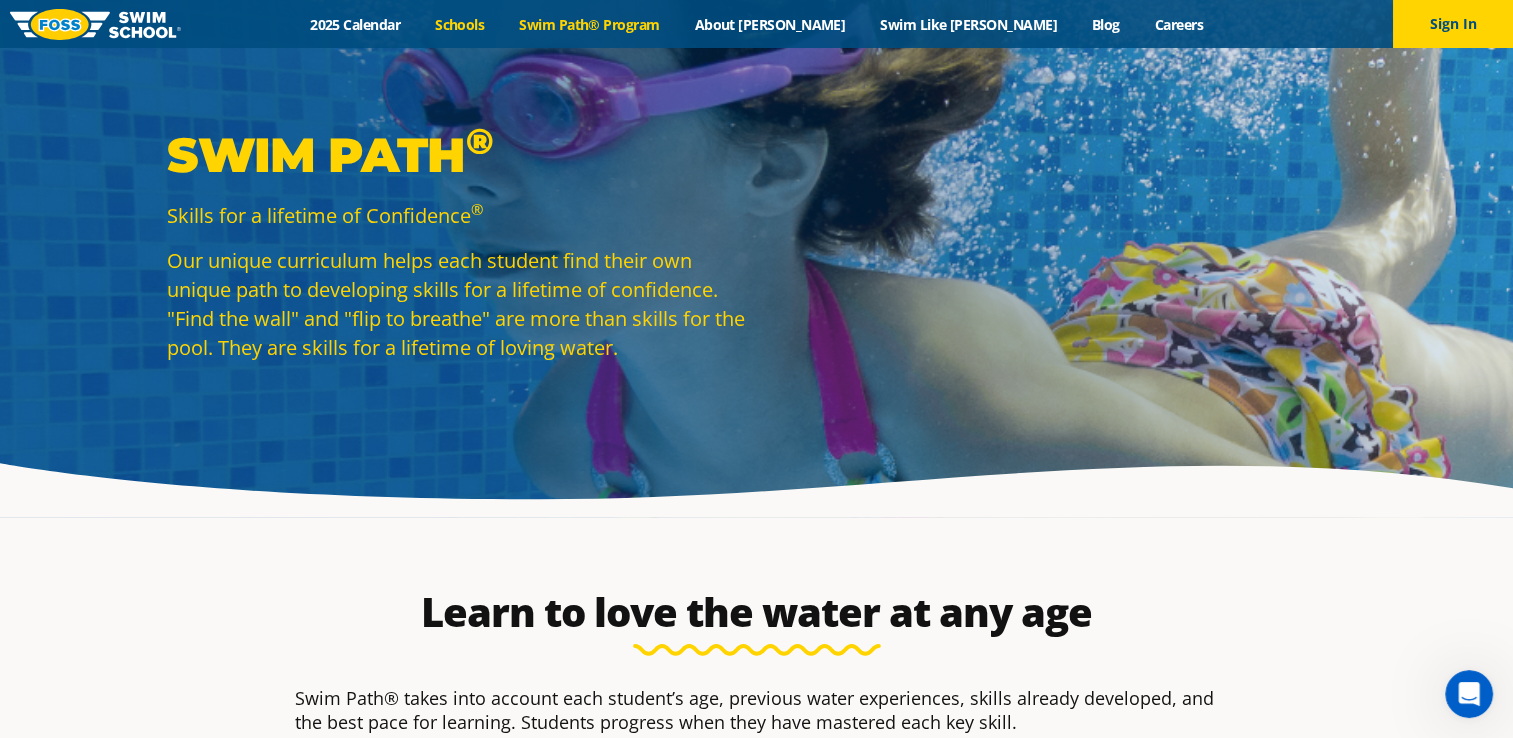 click on "Schools" at bounding box center [460, 24] 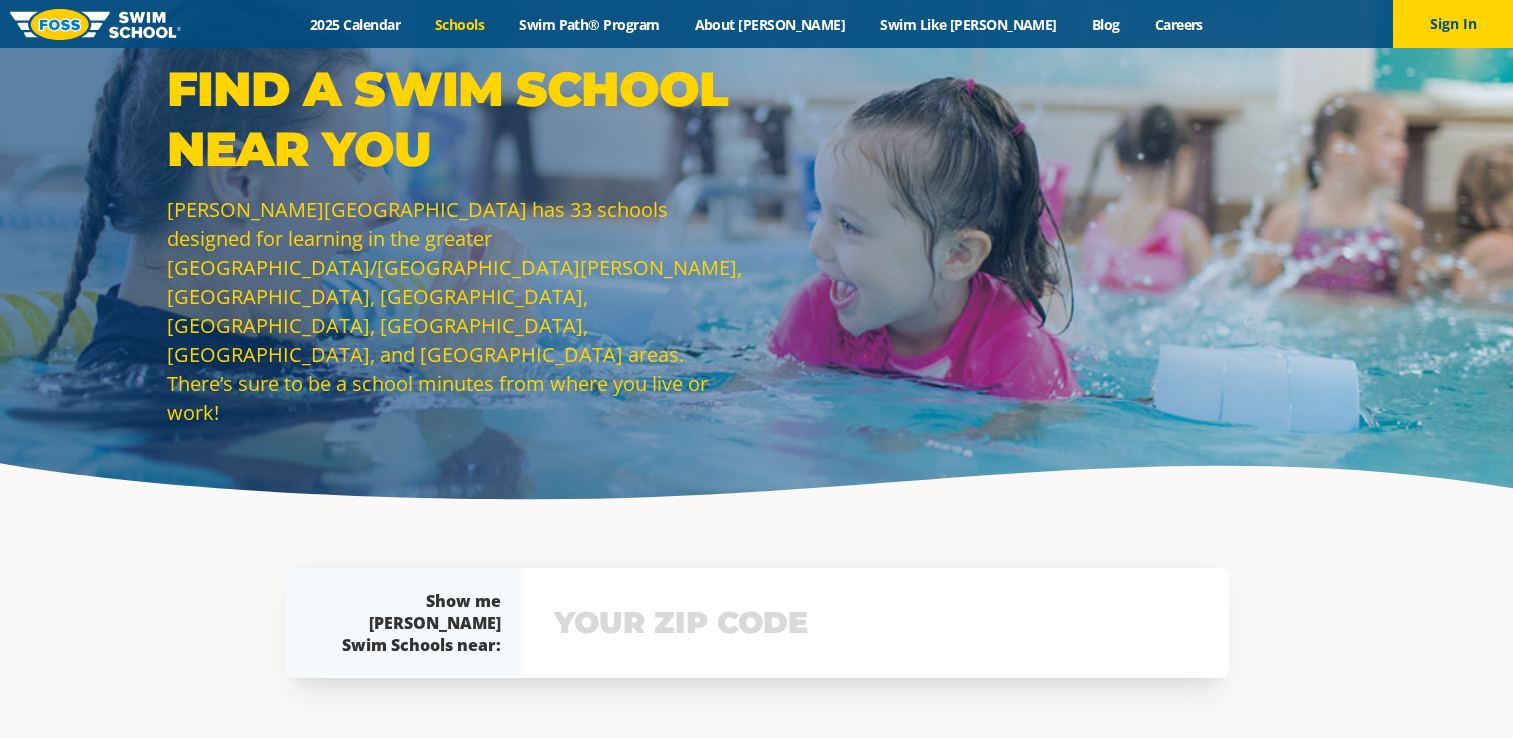 scroll, scrollTop: 0, scrollLeft: 0, axis: both 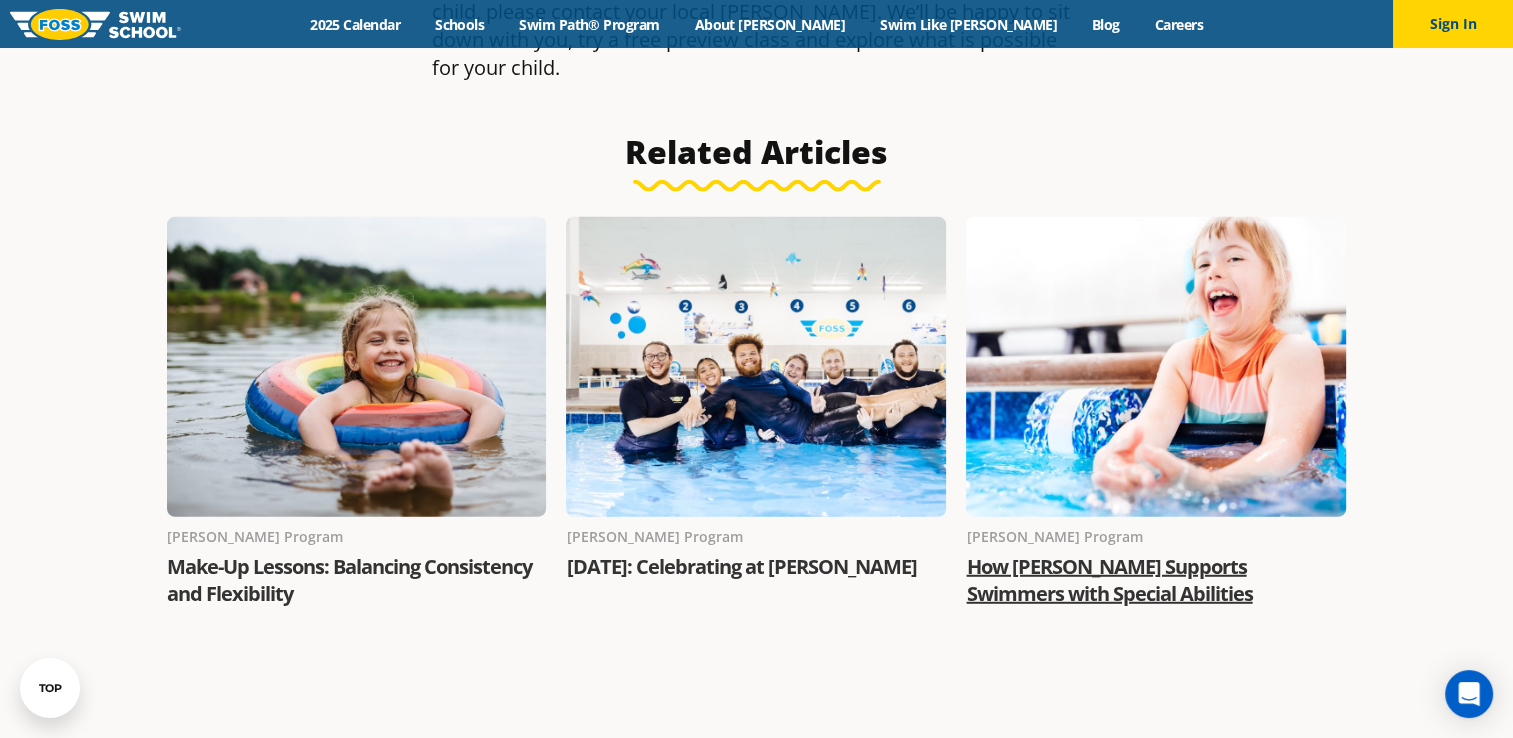 click on "How FOSS Supports Swimmers with Special Abilities" at bounding box center [1109, 580] 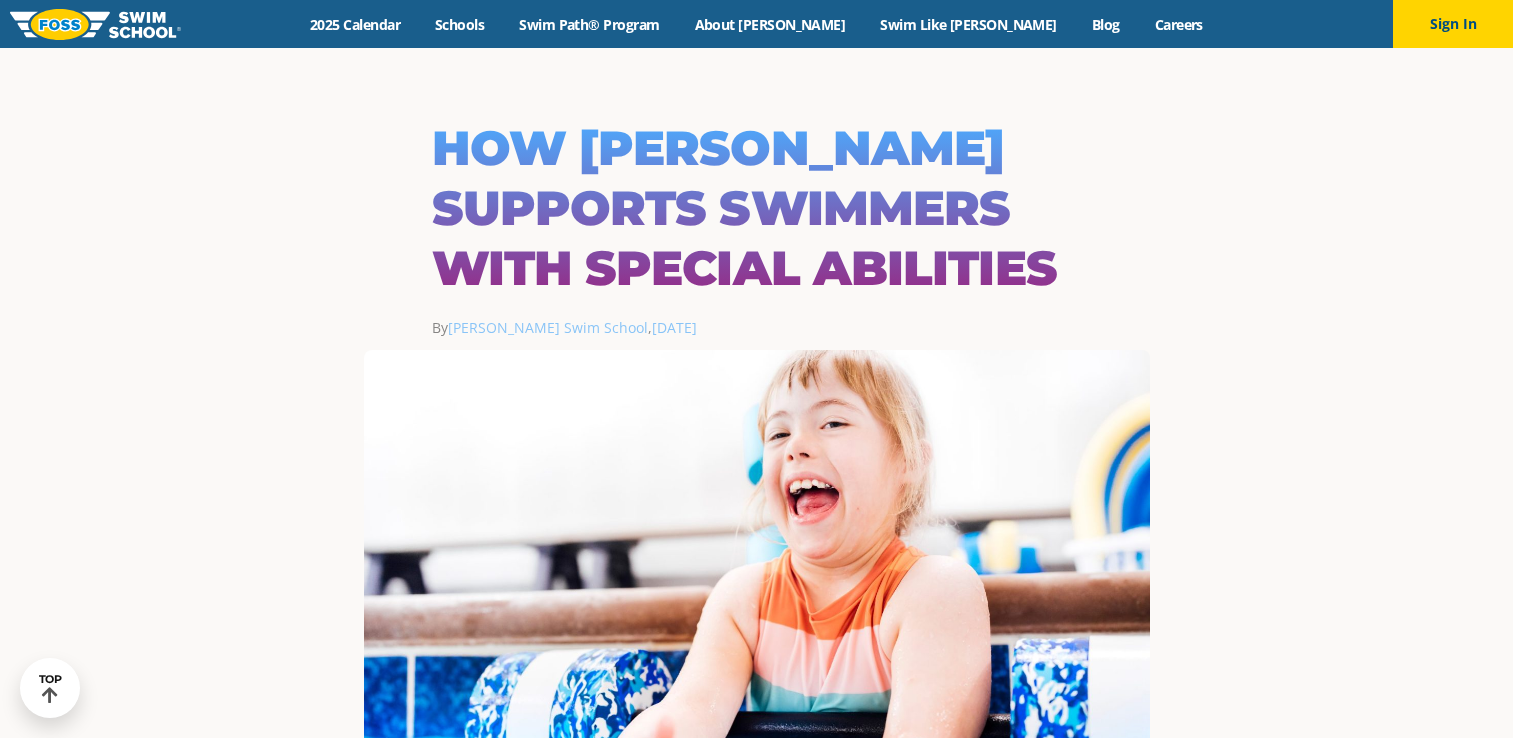 scroll, scrollTop: 1000, scrollLeft: 0, axis: vertical 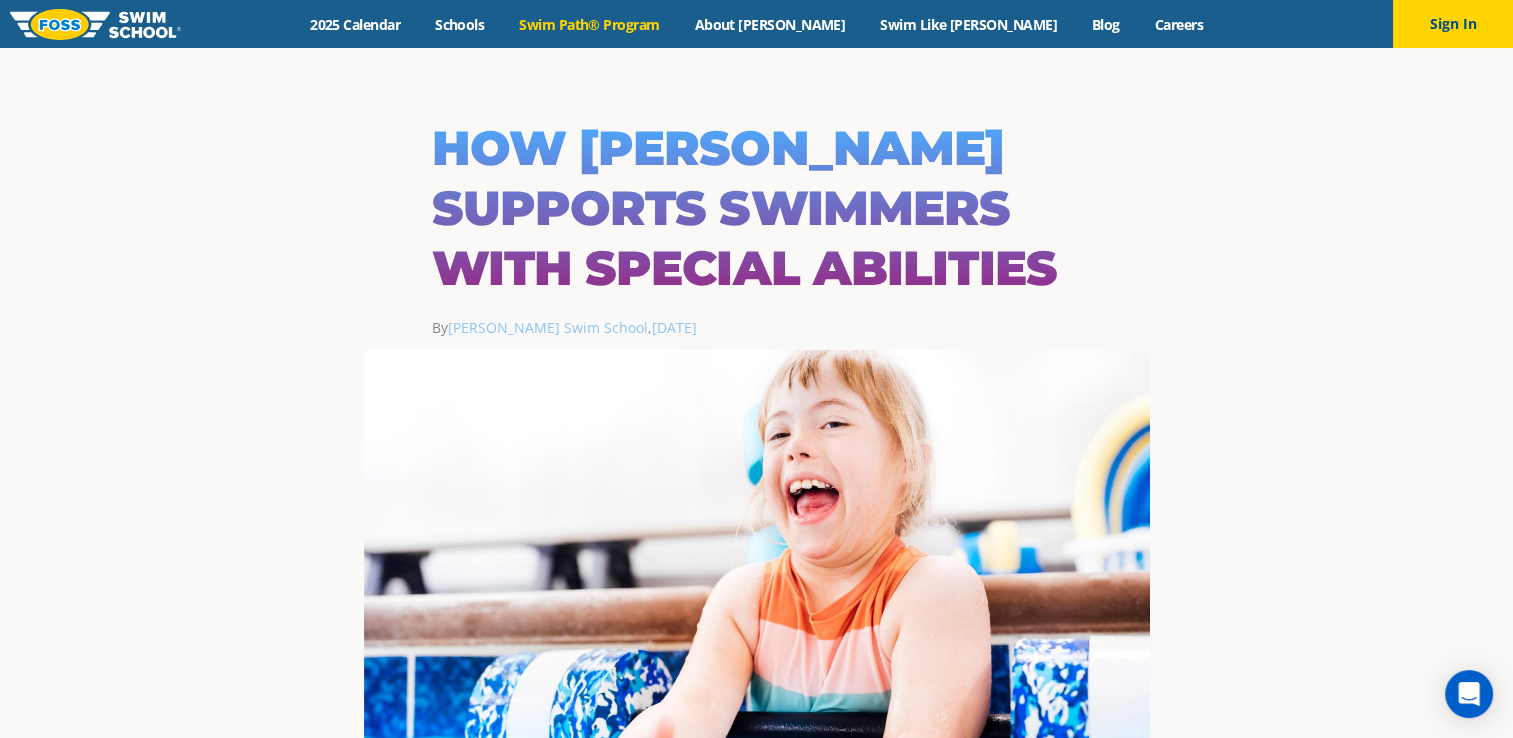 click on "Swim Path® Program" at bounding box center (589, 24) 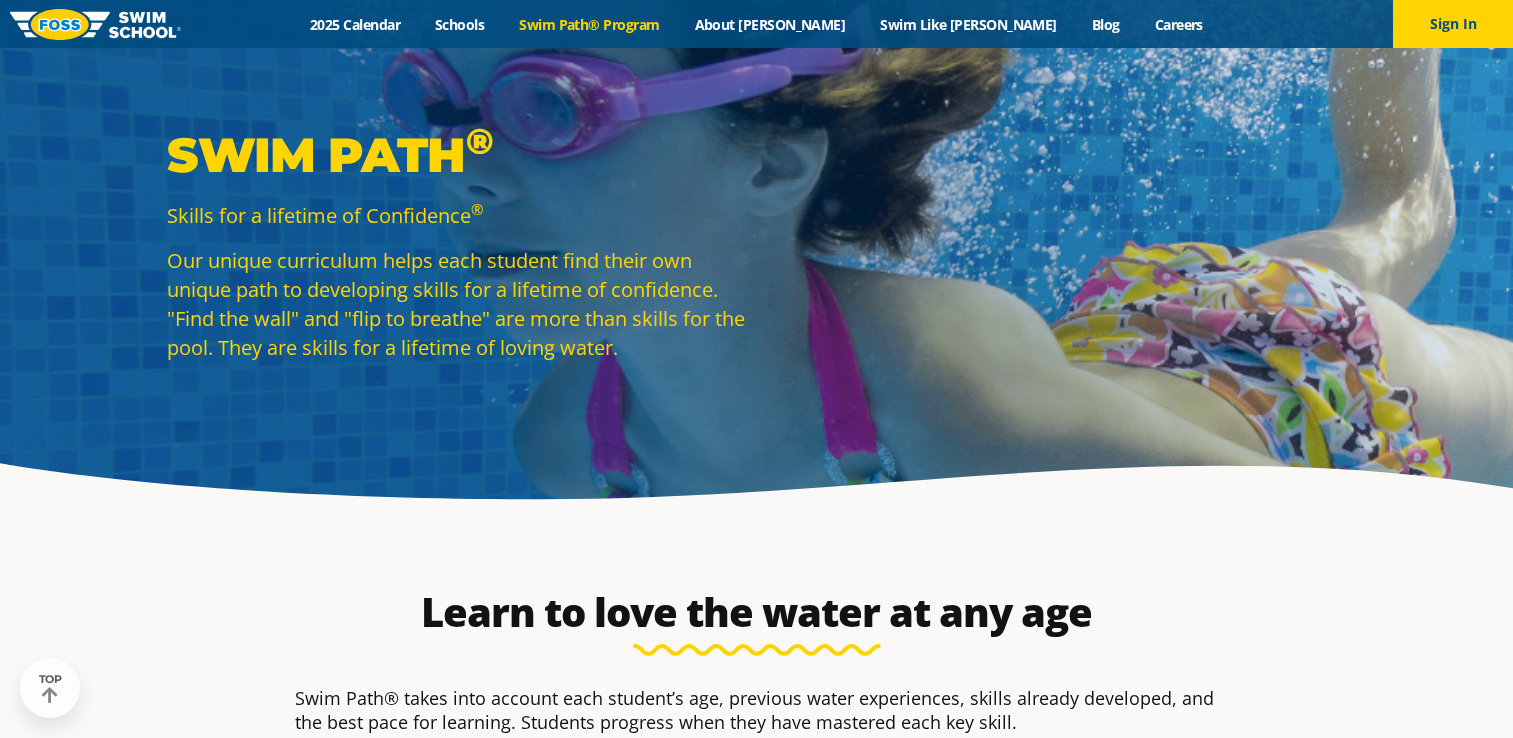 scroll, scrollTop: 695, scrollLeft: 0, axis: vertical 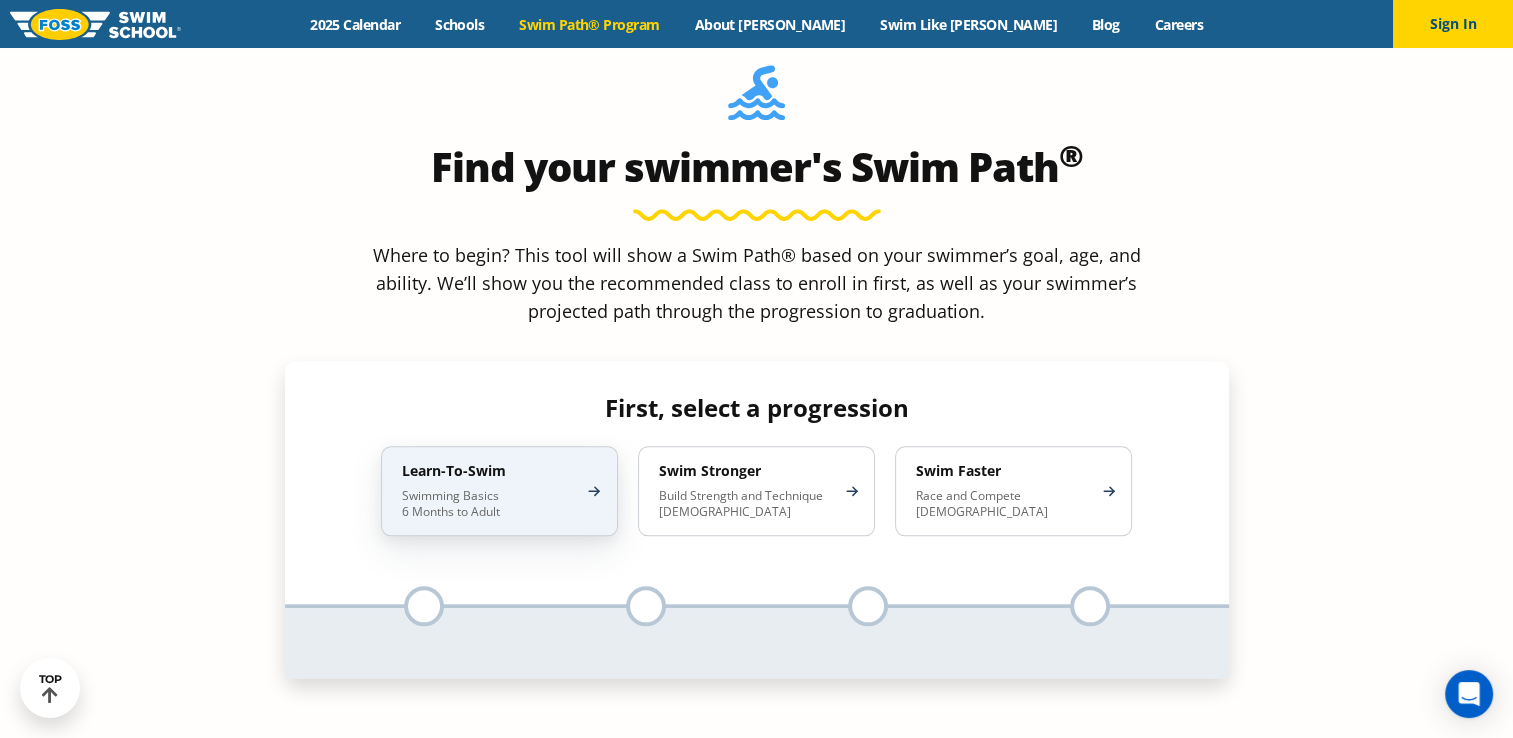 click on "Learn-To-Swim Swimming Basics 6 Months to Adult" at bounding box center (499, 491) 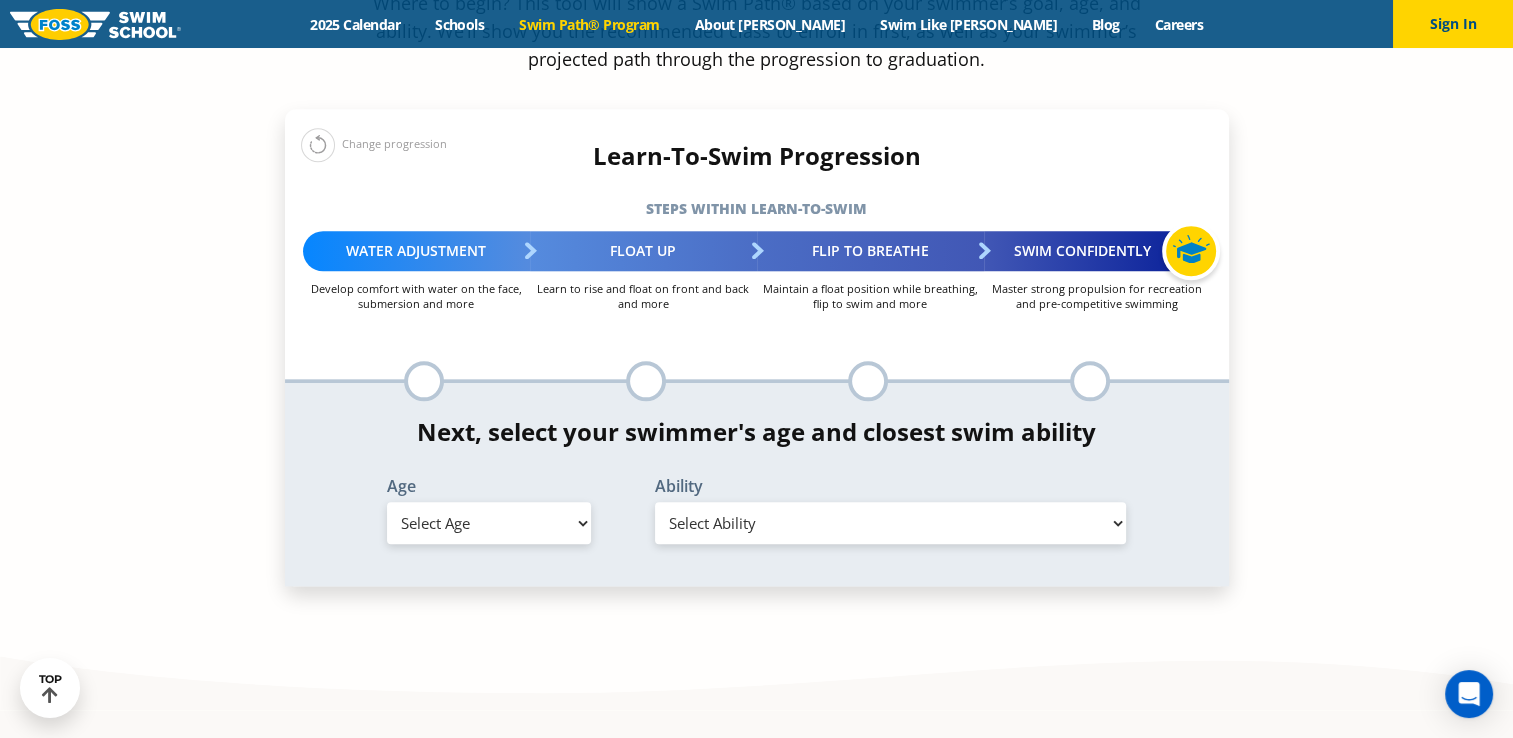 scroll, scrollTop: 2100, scrollLeft: 0, axis: vertical 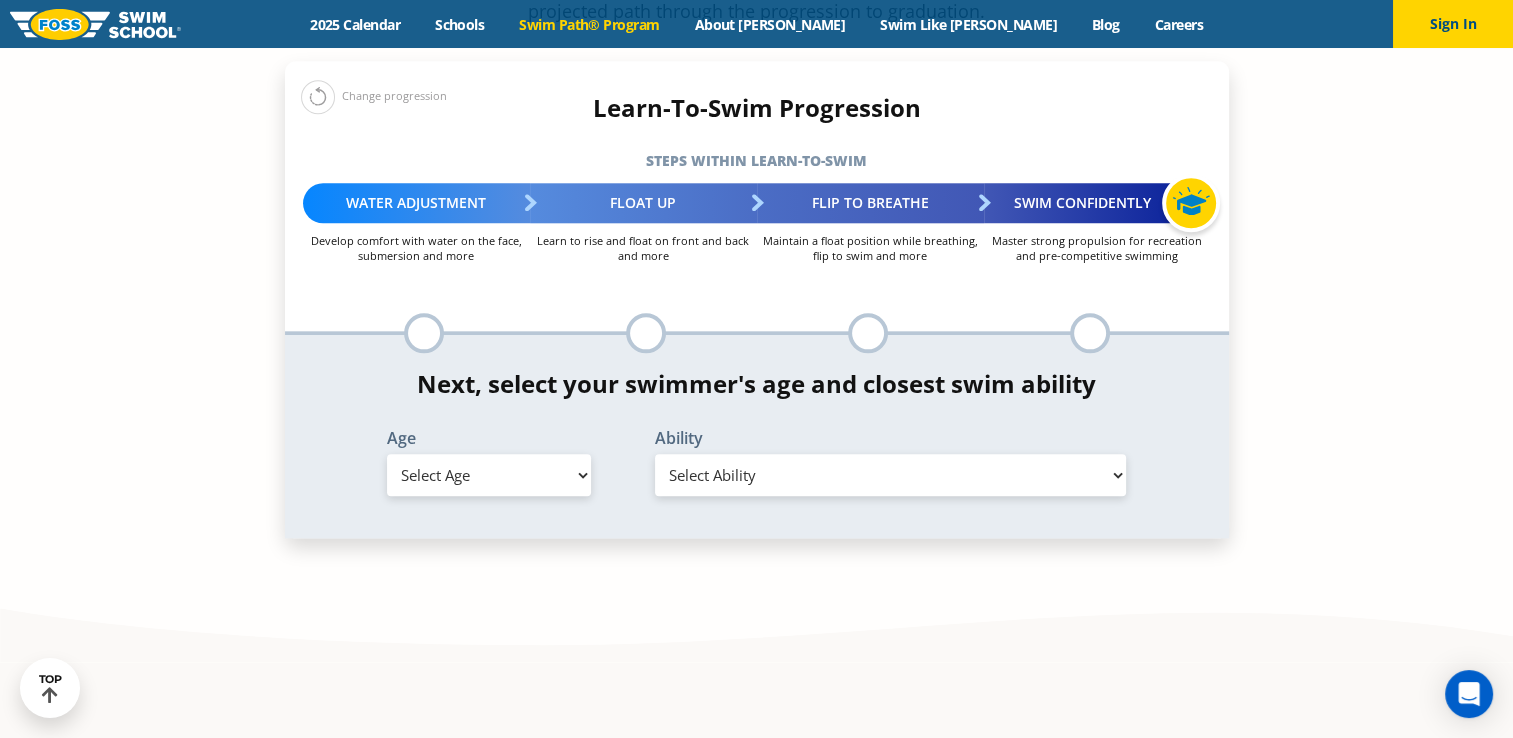 click on "Select Ability" at bounding box center (891, 475) 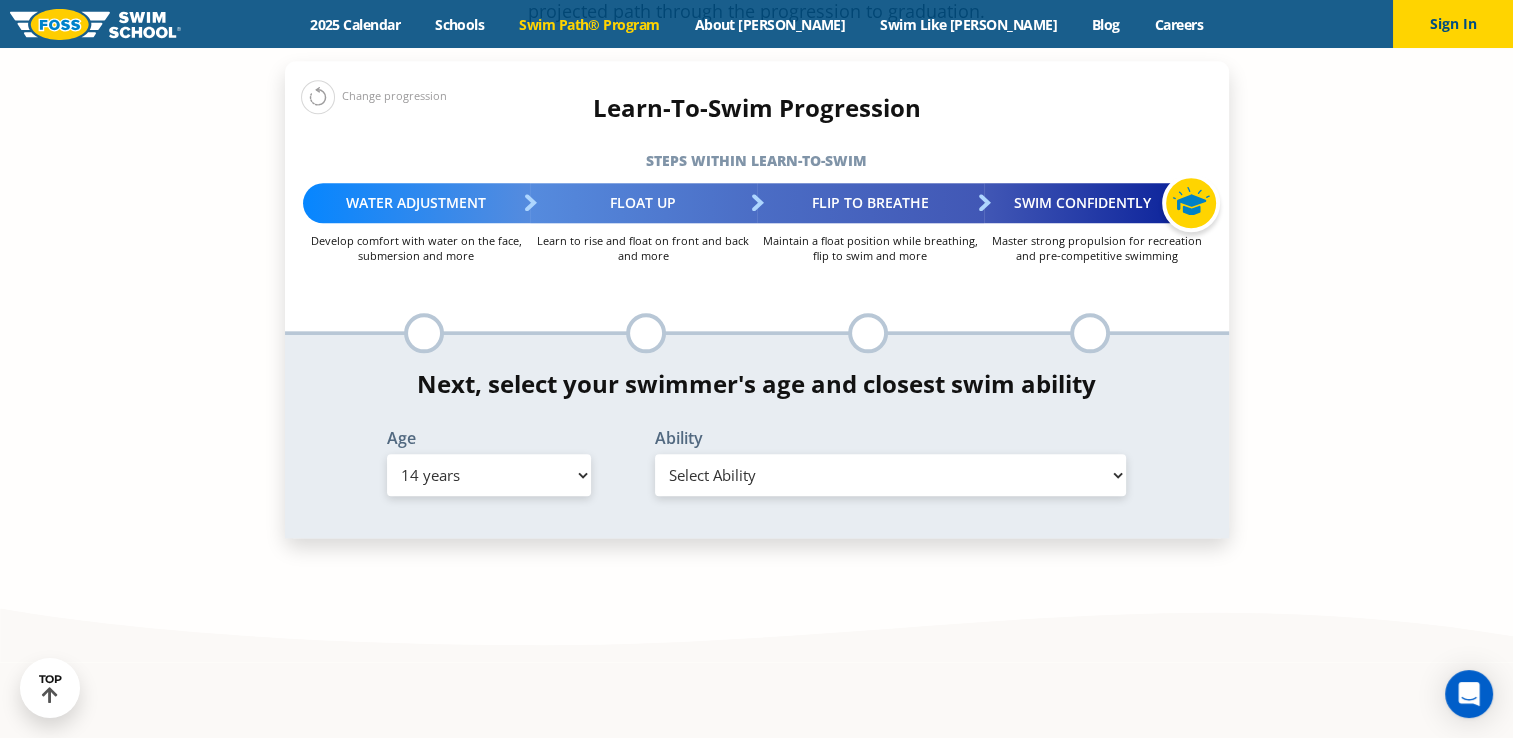 click on "Select Age 6 months - 1 year 1 year 2 years 3 years 4 years 5 years 6 years 7 years 8 years 9 years 10 years  11 years  12 years  13 years  14 years  15 years  16 years  17 years  Adult (18 years +)" at bounding box center (489, 475) 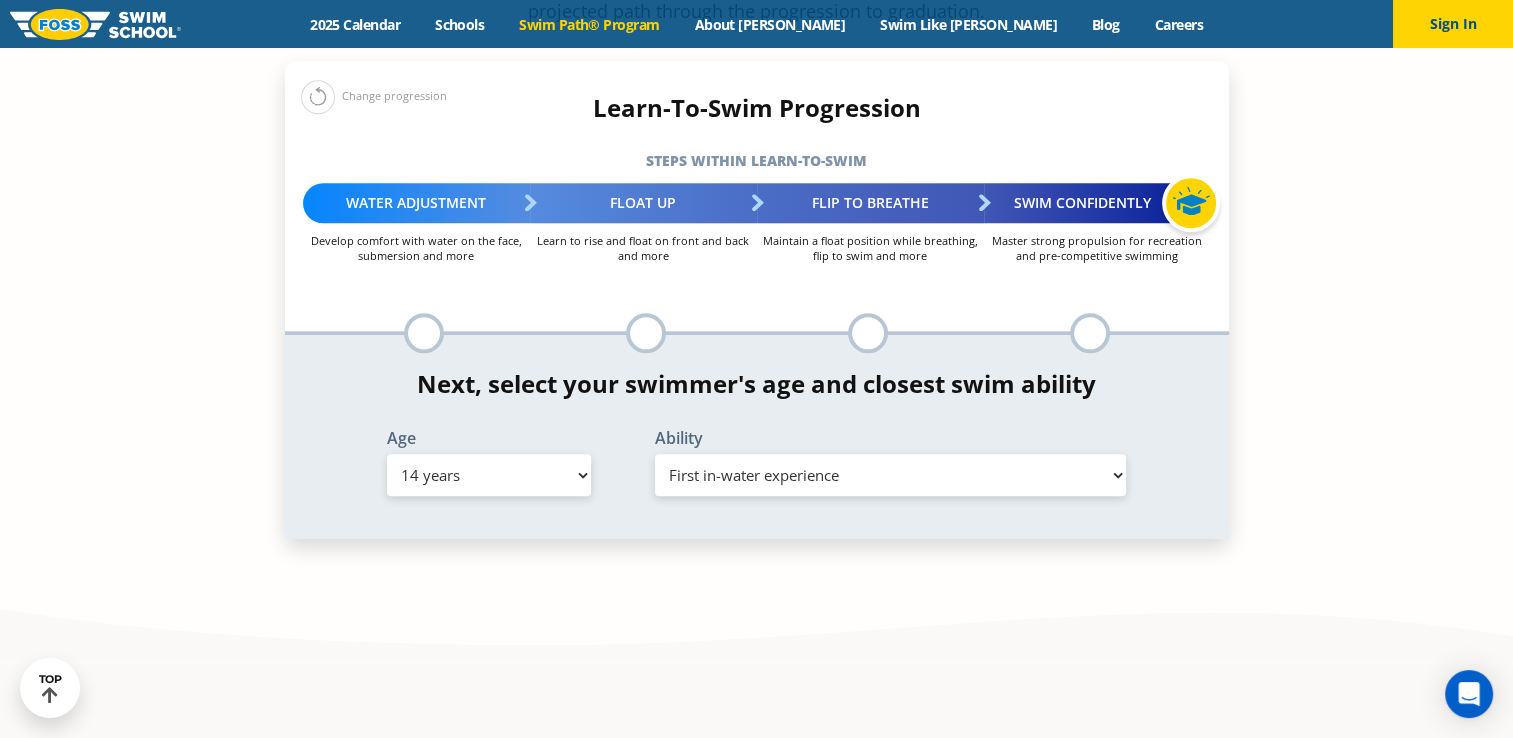 click on "Select Ability First in-water experience When in the water, reliant on a life jacket or floatation device Uncomfortable putting face in the water AND/OR getting water on ears while floating on back Able to swim front crawl 40 ft, backstroke 40 ft AND breaststroke 15 ft Able to swim each stroke - front crawl and backstroke 60 ft AND breaststroke and butterfly at least 30 ft  Swims each stroke: front crawl and backstroke 75 ft AND breaststroke, butterfly 60 ft  Know turns and finishes, 200 yard medley of all strokes and 300 yard front crawl with no breaks Unsure/or my swimmer does not fit within any of these" at bounding box center (891, 475) 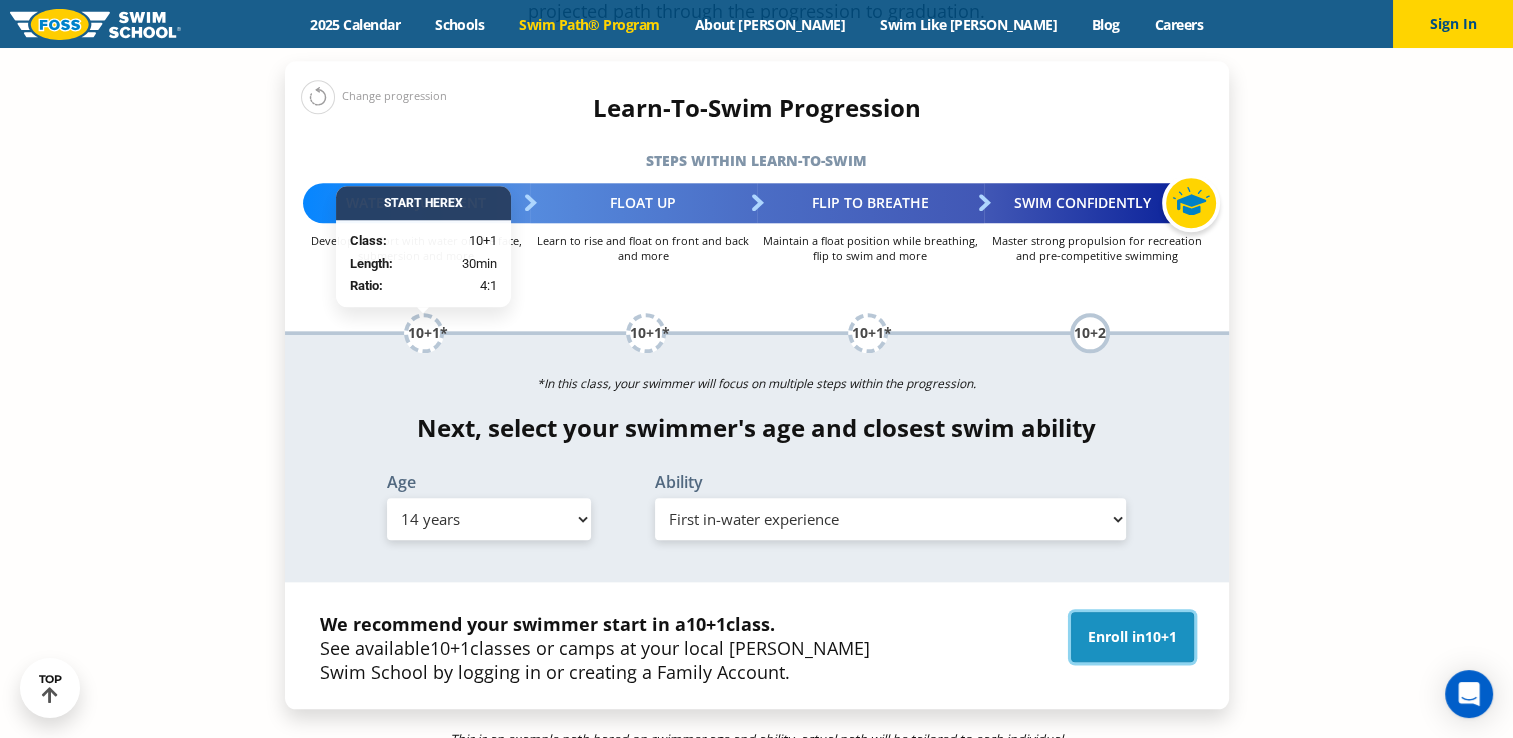 click on "Enroll in  10+1" at bounding box center [1132, 637] 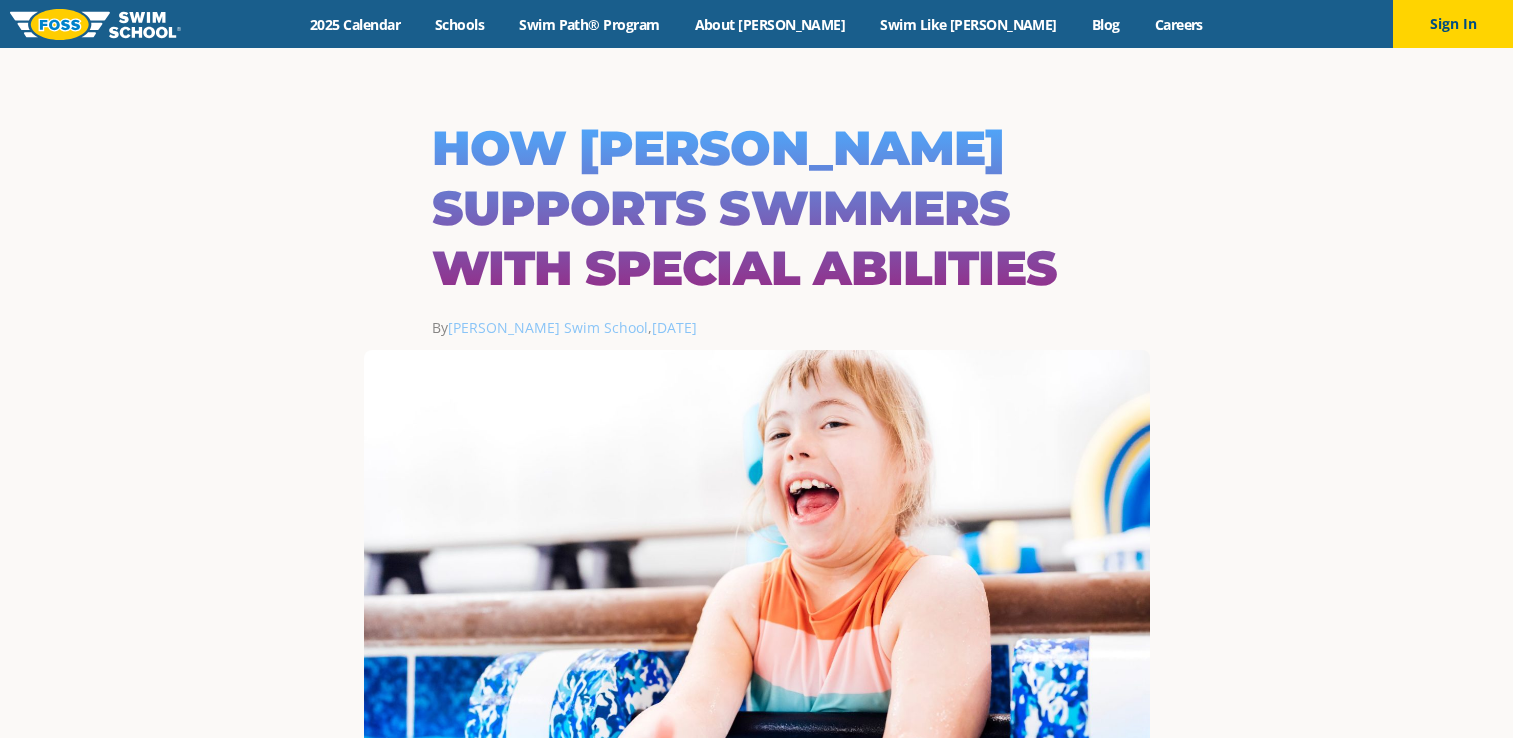 scroll, scrollTop: 0, scrollLeft: 0, axis: both 